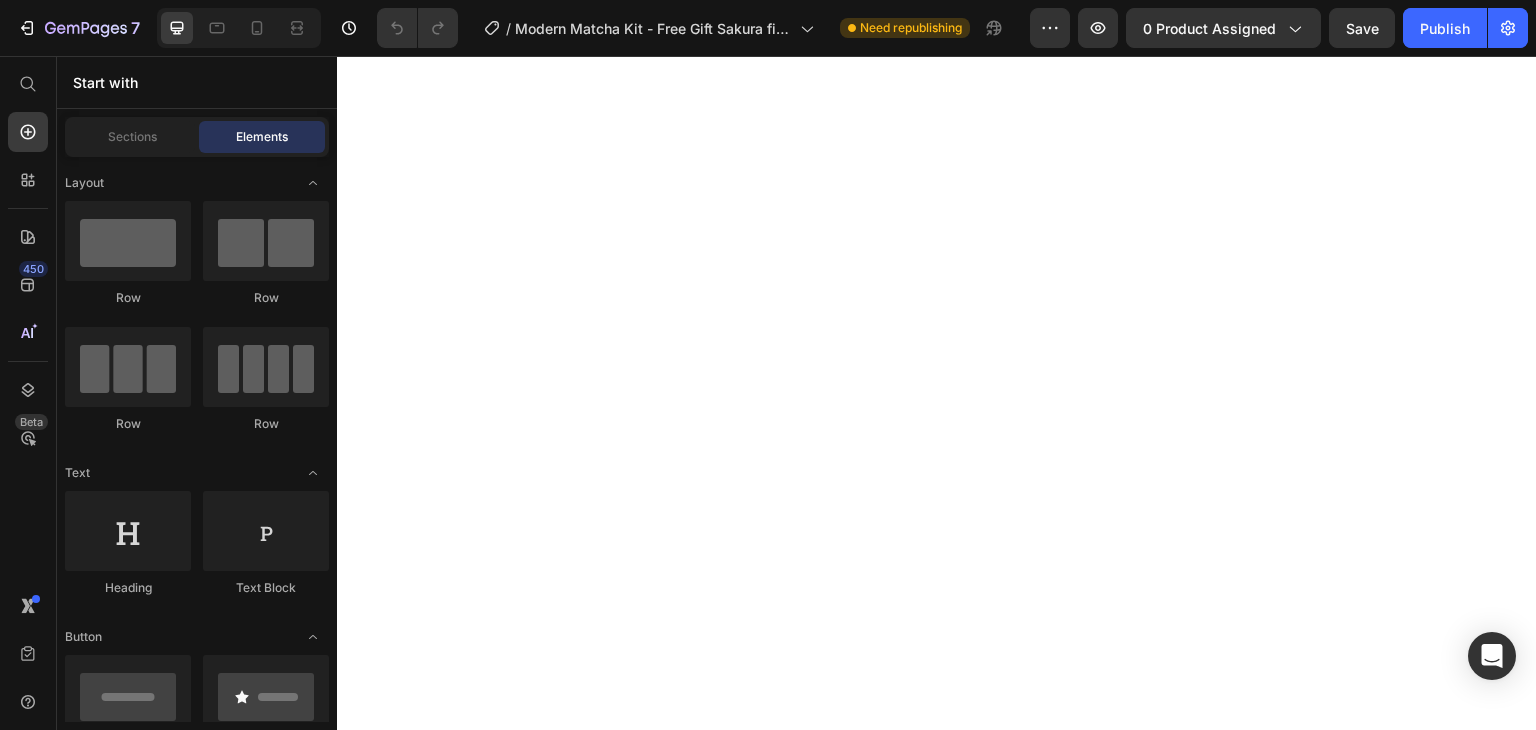 scroll, scrollTop: 0, scrollLeft: 0, axis: both 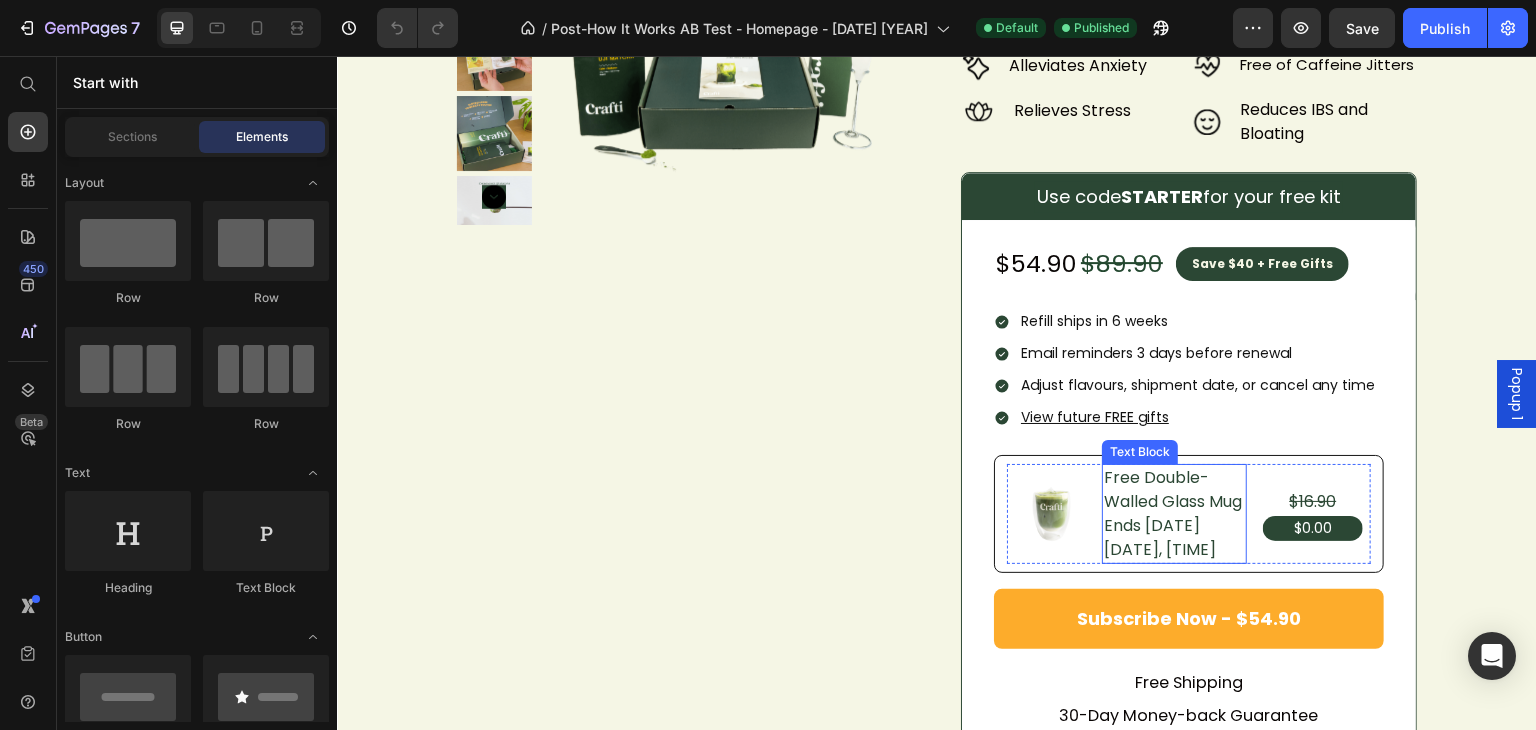 click on "Ends 13 Jul, 2359hrs" at bounding box center [1174, 538] 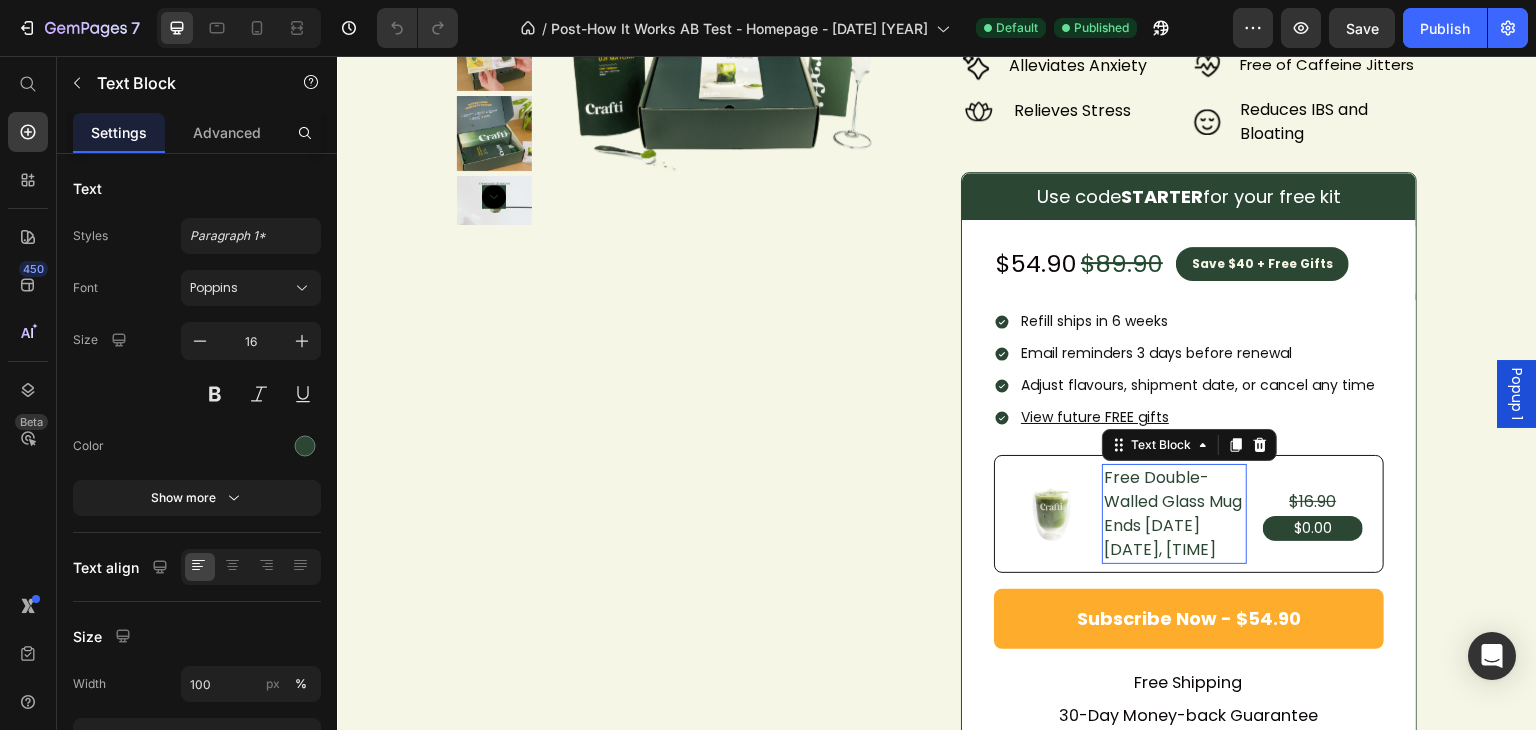 click on "Ends 13 Jul, 2359hrs" at bounding box center [1174, 538] 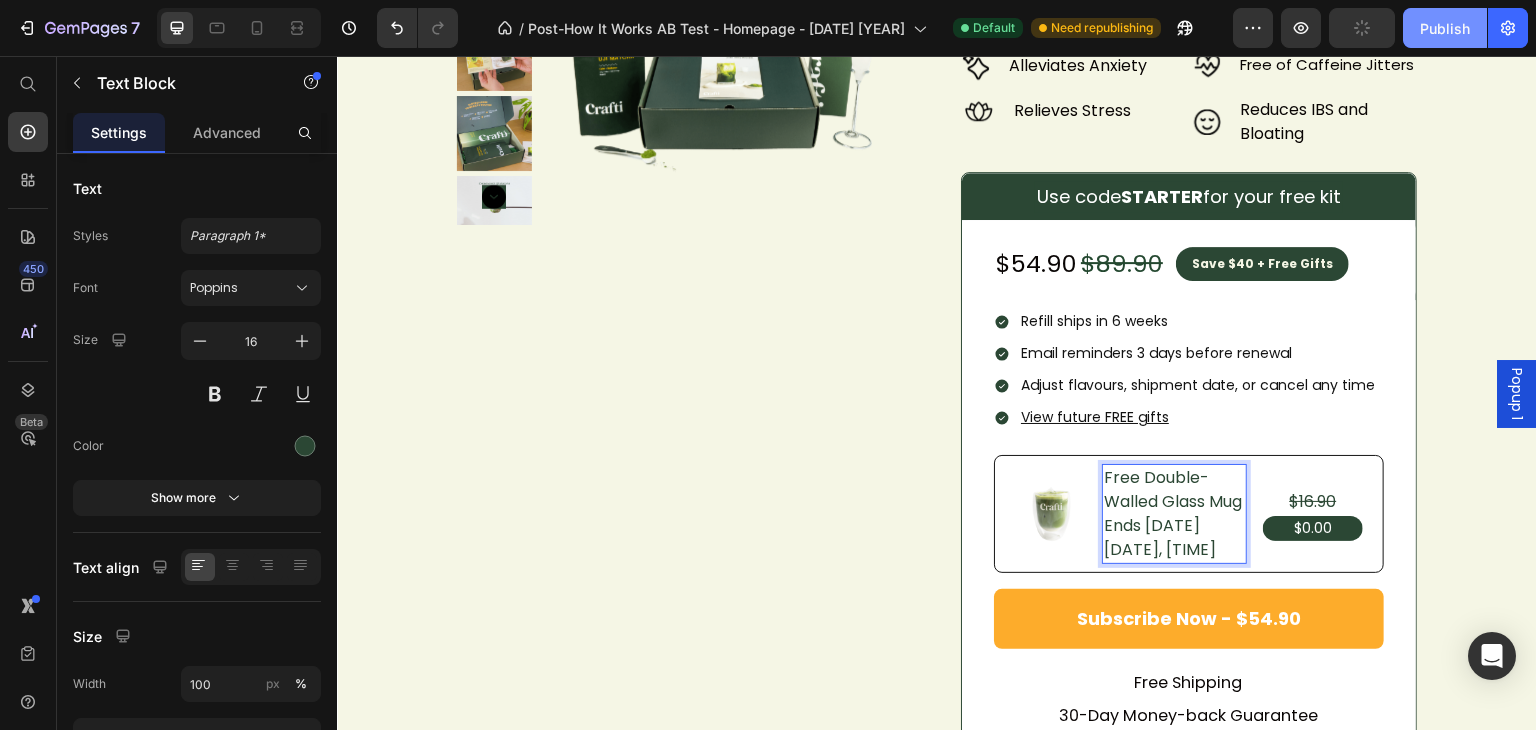 click on "Publish" at bounding box center (1445, 28) 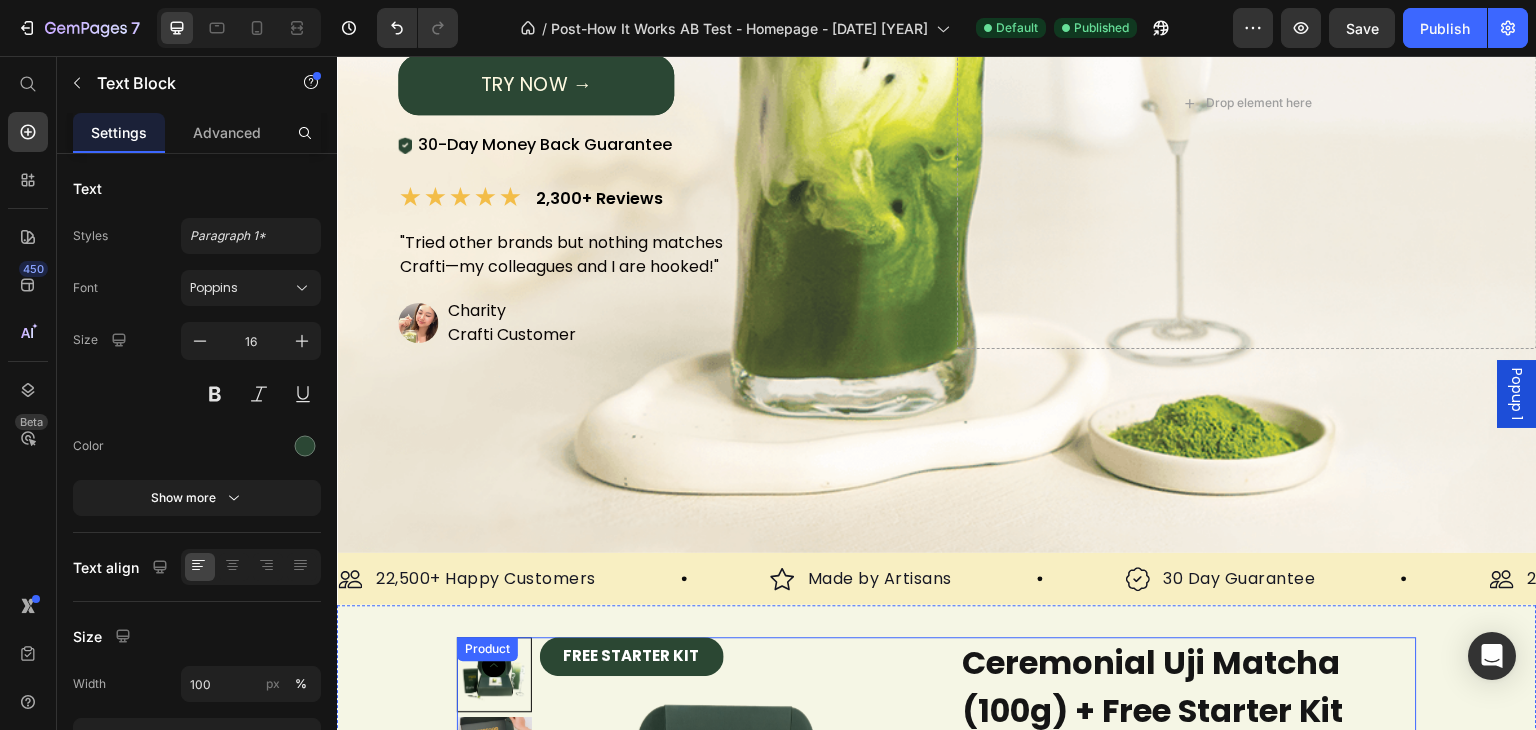 scroll, scrollTop: 0, scrollLeft: 0, axis: both 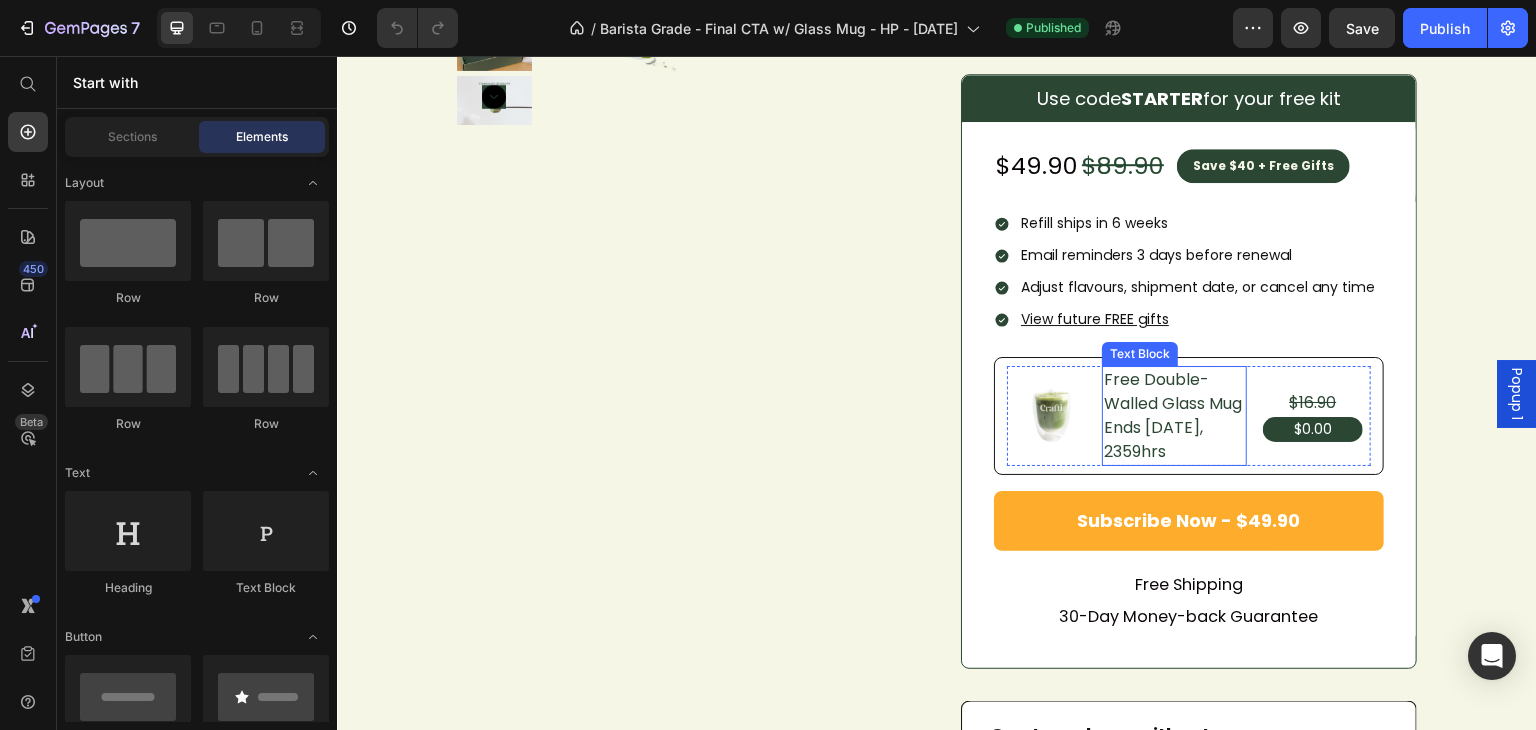 click on "Ends [DATE] [DATE], [TIME]" at bounding box center (1174, 440) 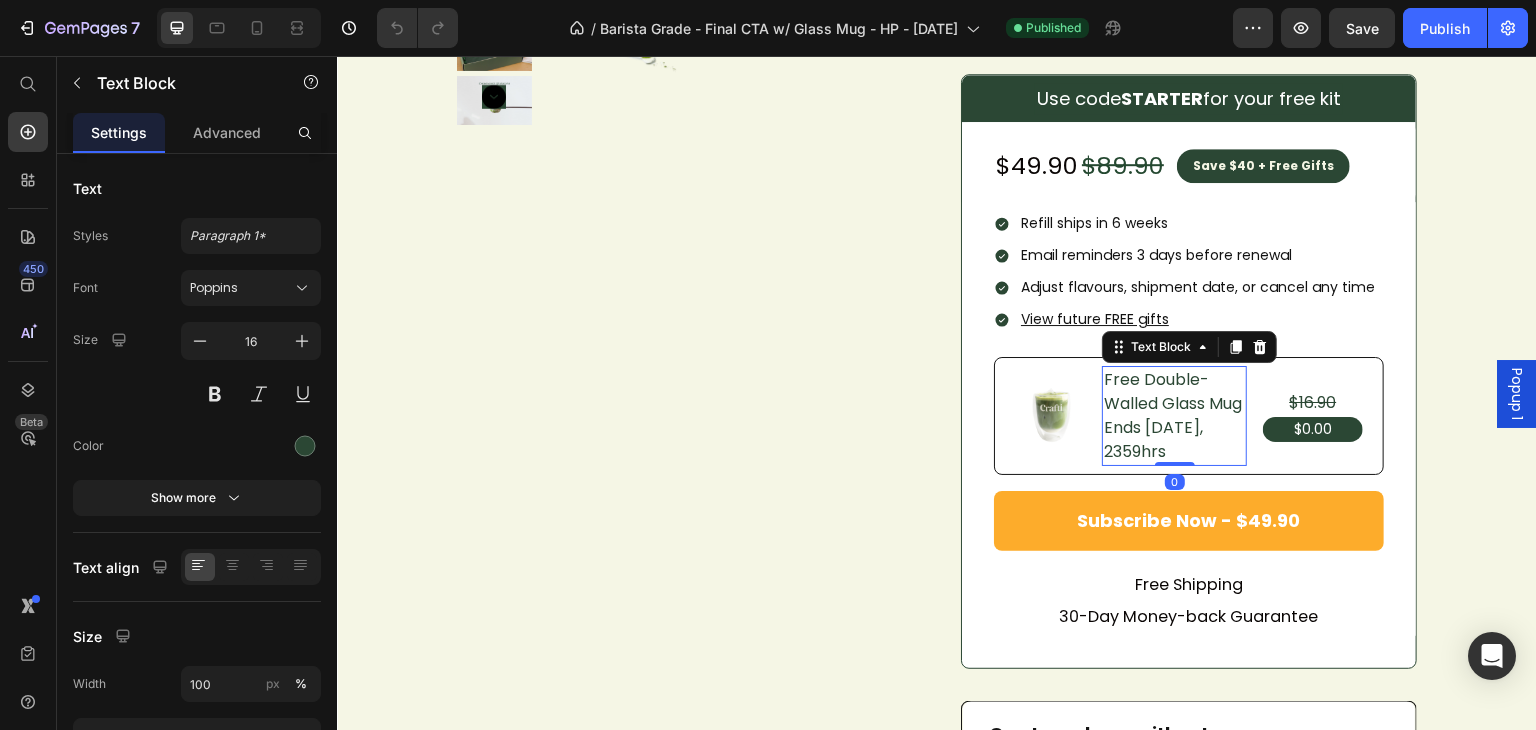 click on "Ends [DATE] [DATE], [TIME]" at bounding box center (1174, 440) 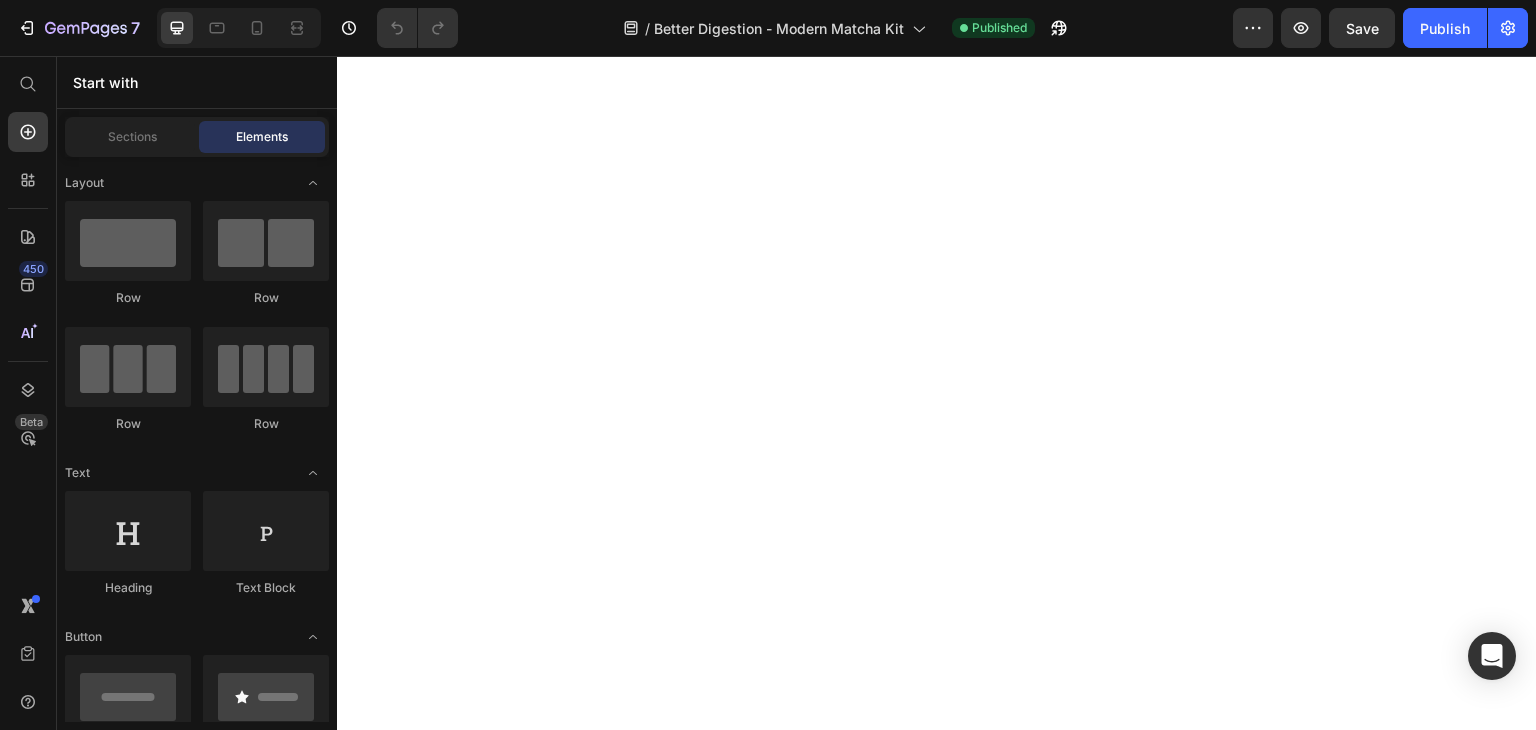 scroll, scrollTop: 0, scrollLeft: 0, axis: both 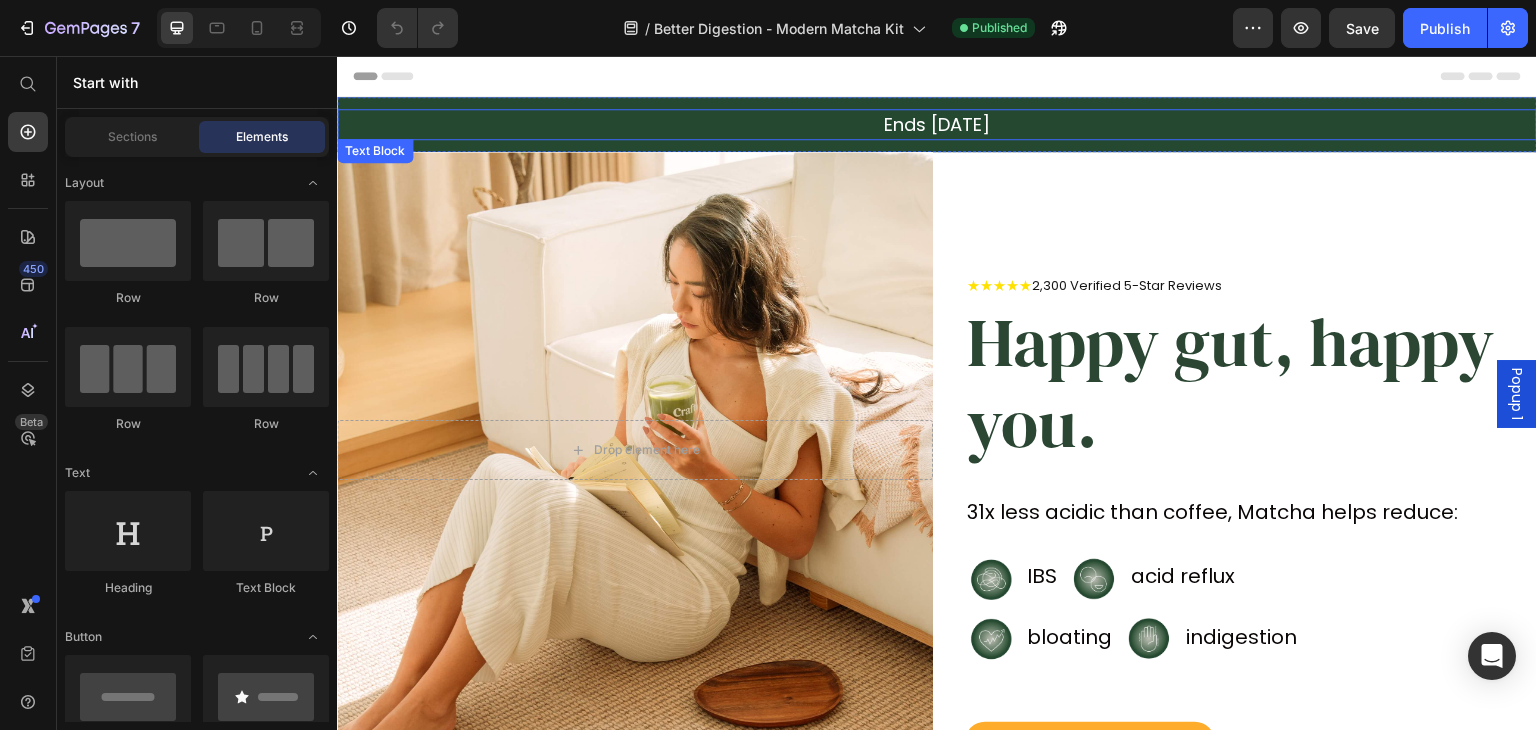 click on "Ends 13 Jul" at bounding box center (937, 124) 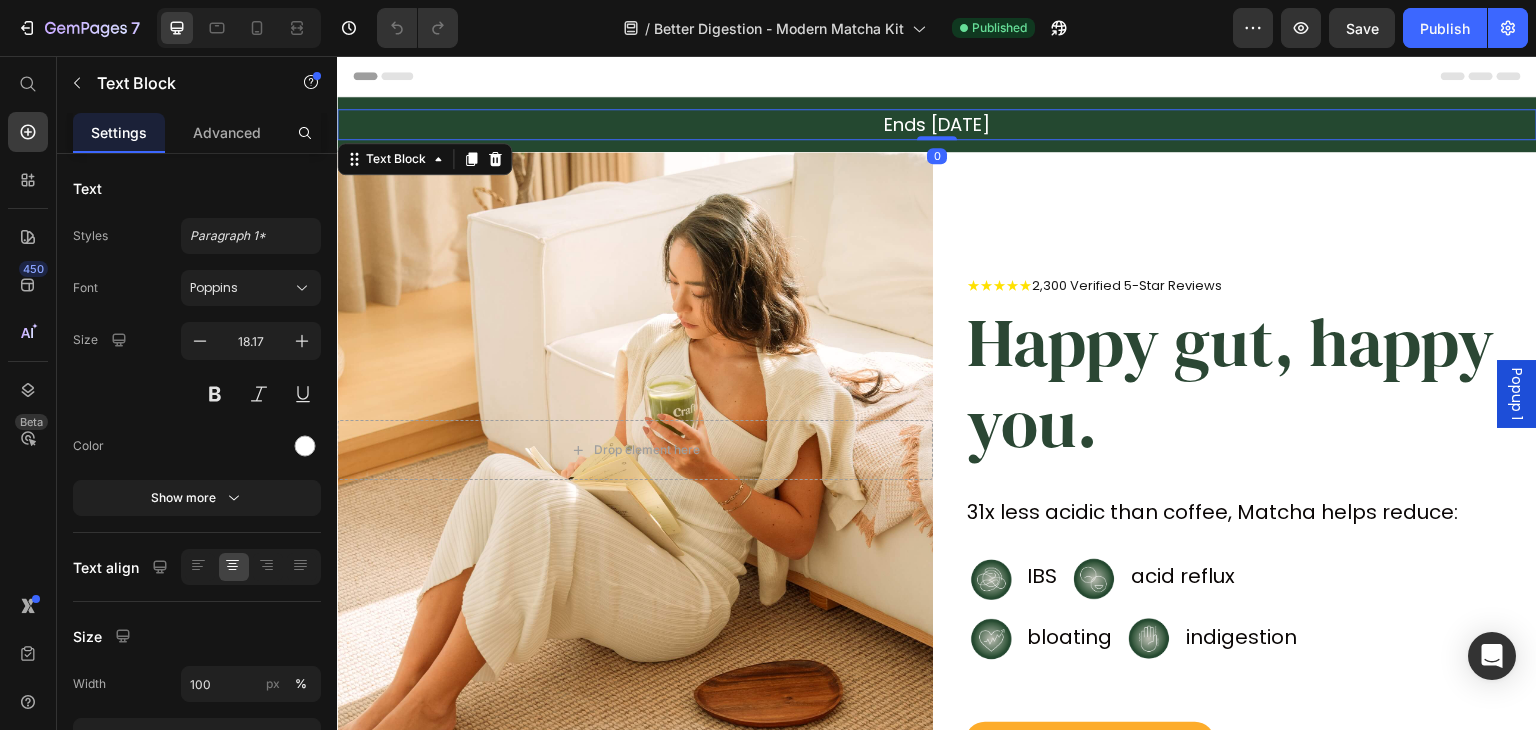 click on "Ends 13 Jul" at bounding box center [937, 124] 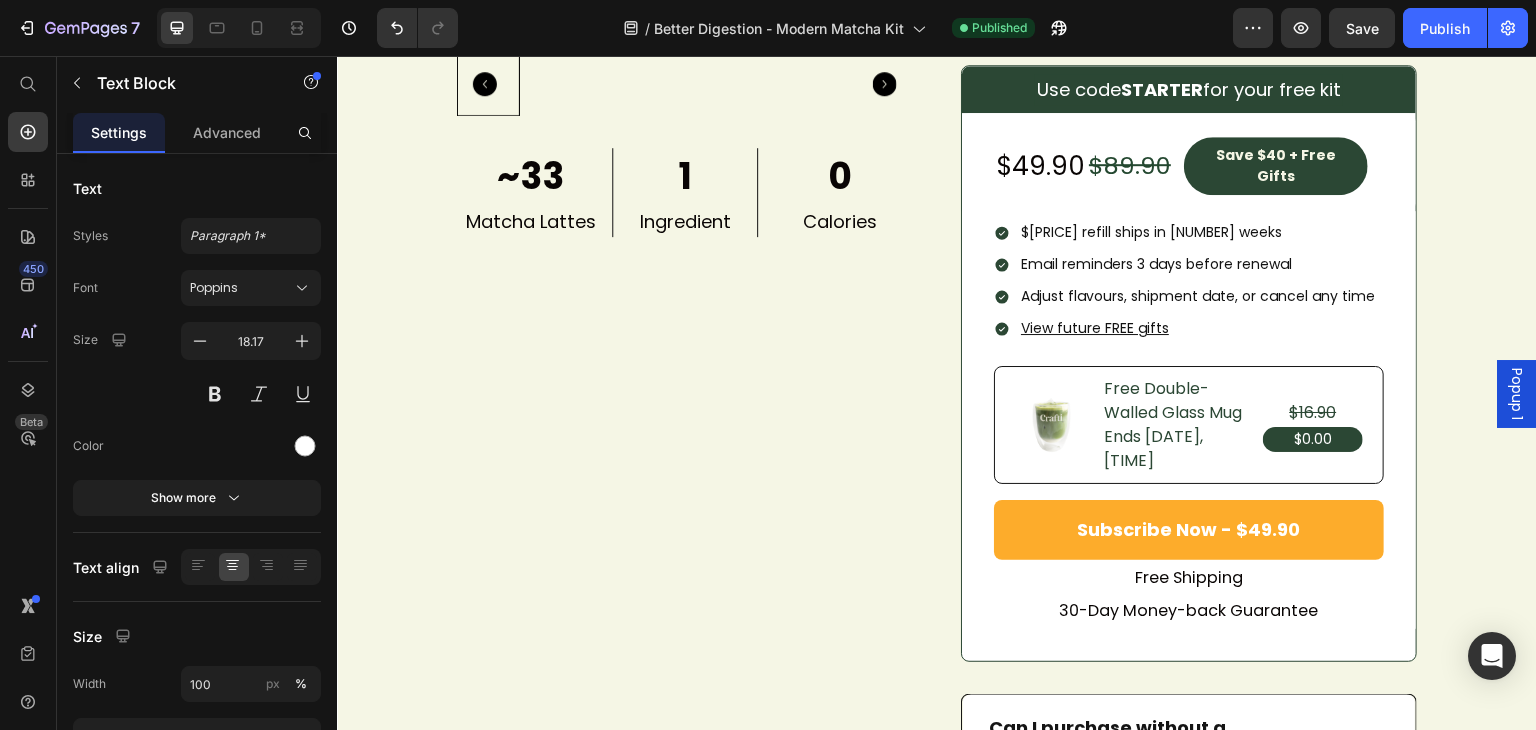 scroll, scrollTop: 2200, scrollLeft: 0, axis: vertical 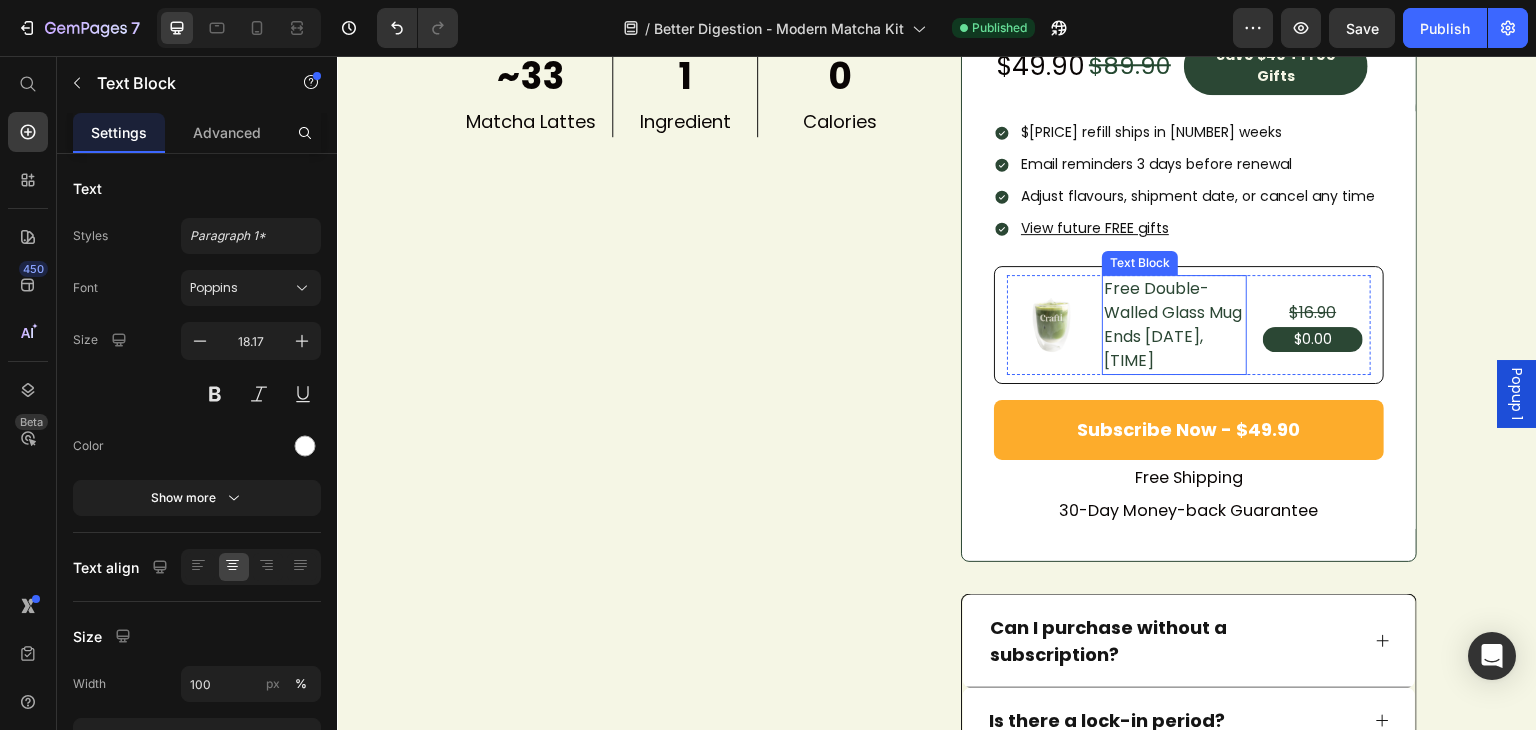 click on "Ends [DATE] [DATE], [TIME]" at bounding box center [1174, 349] 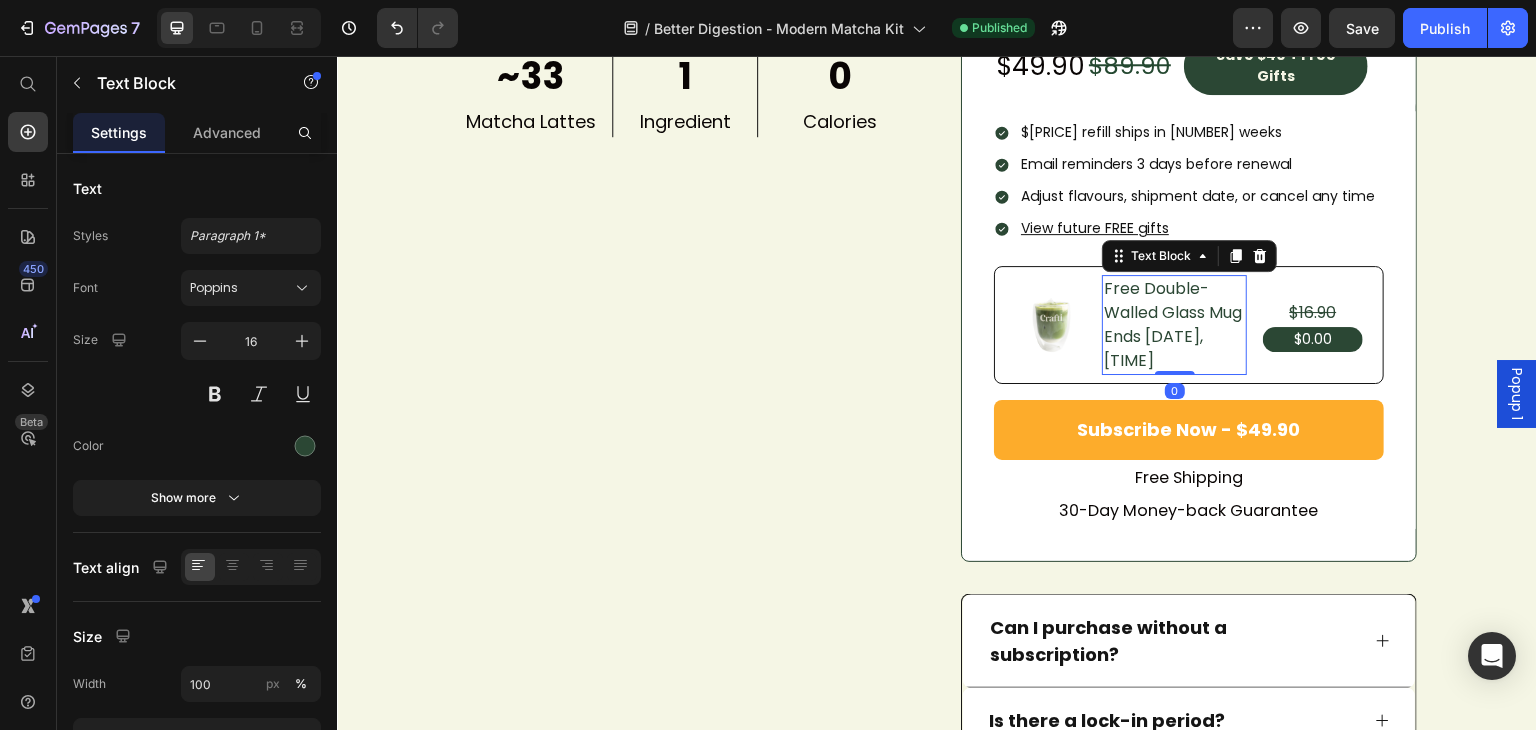 click on "Ends [DATE] [DATE], [TIME]" at bounding box center [1174, 349] 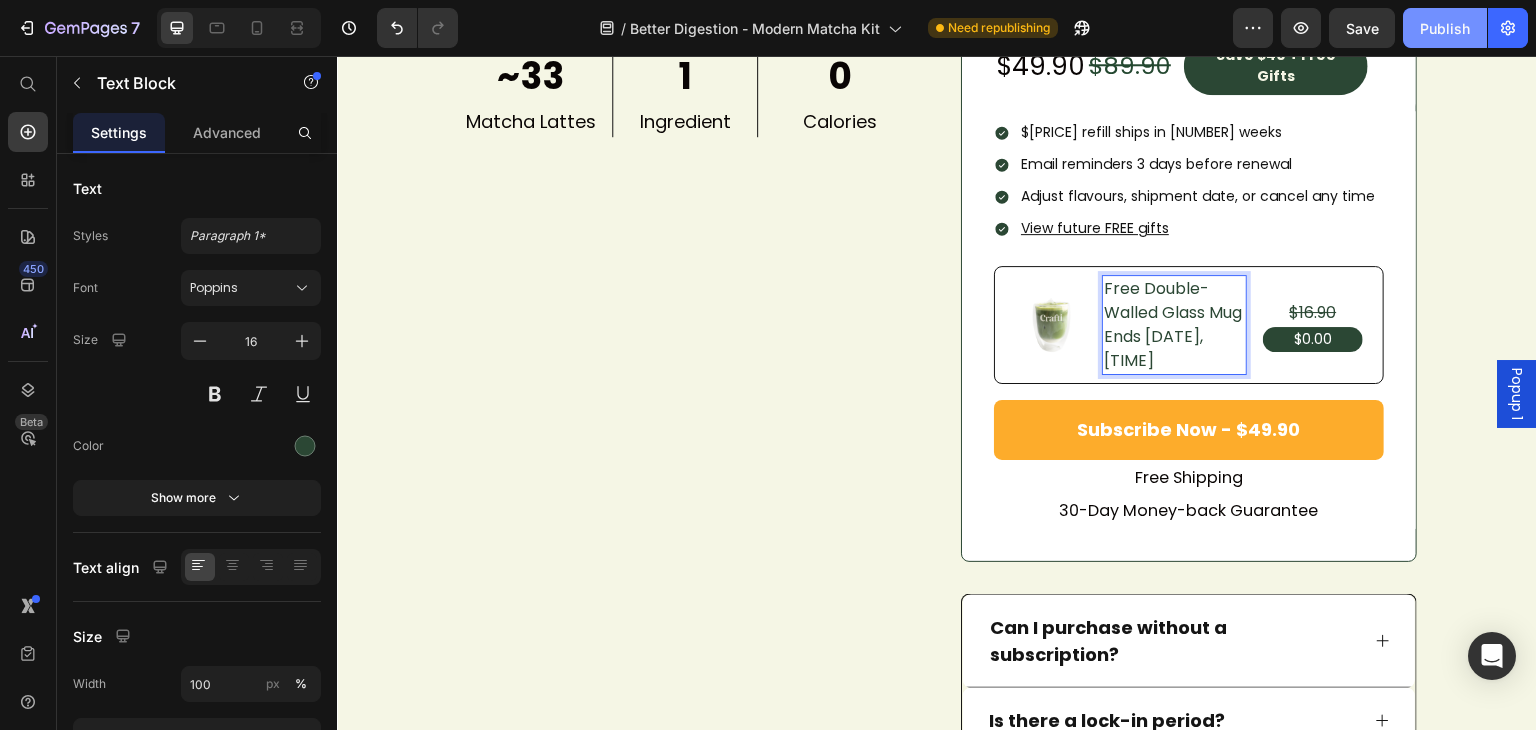 click on "Publish" at bounding box center [1445, 28] 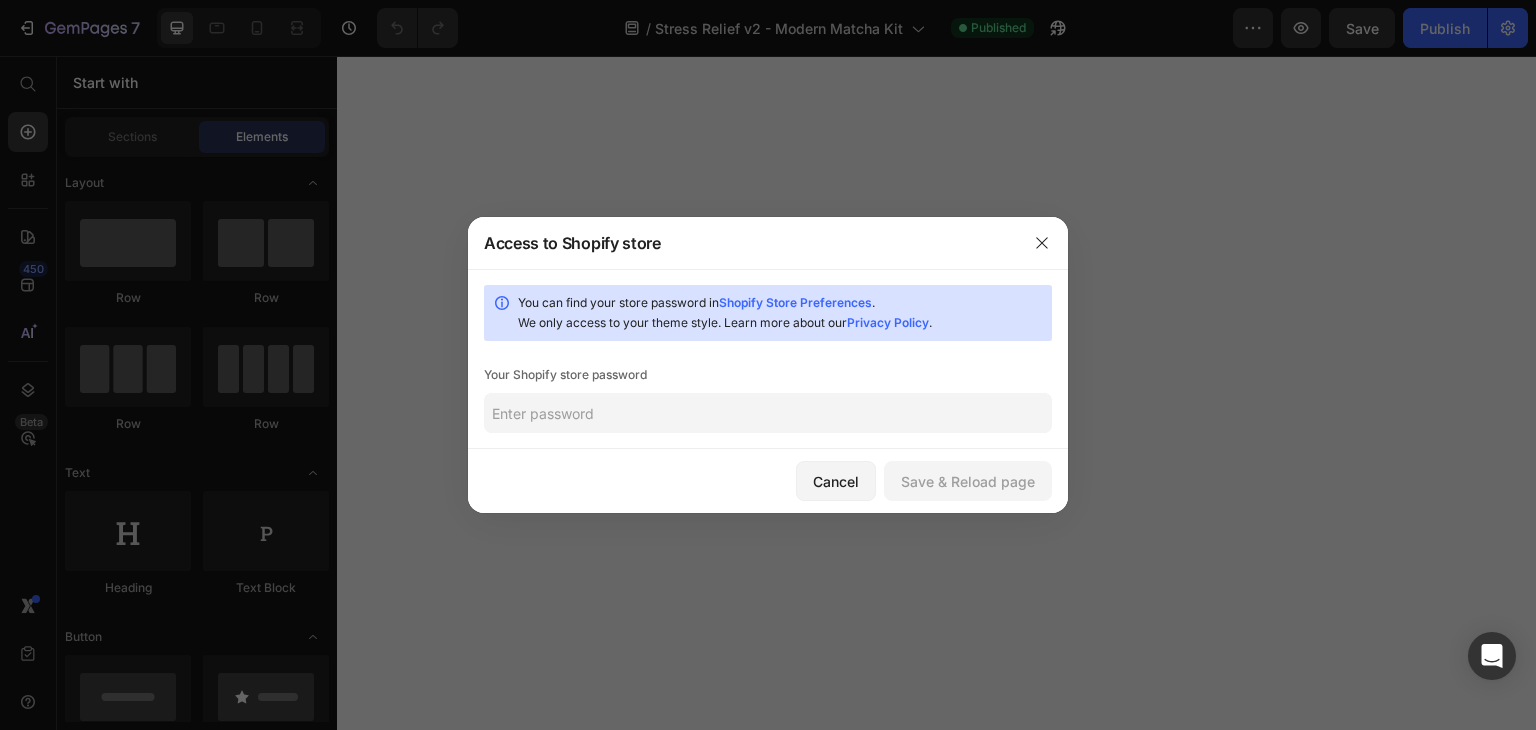 scroll, scrollTop: 0, scrollLeft: 0, axis: both 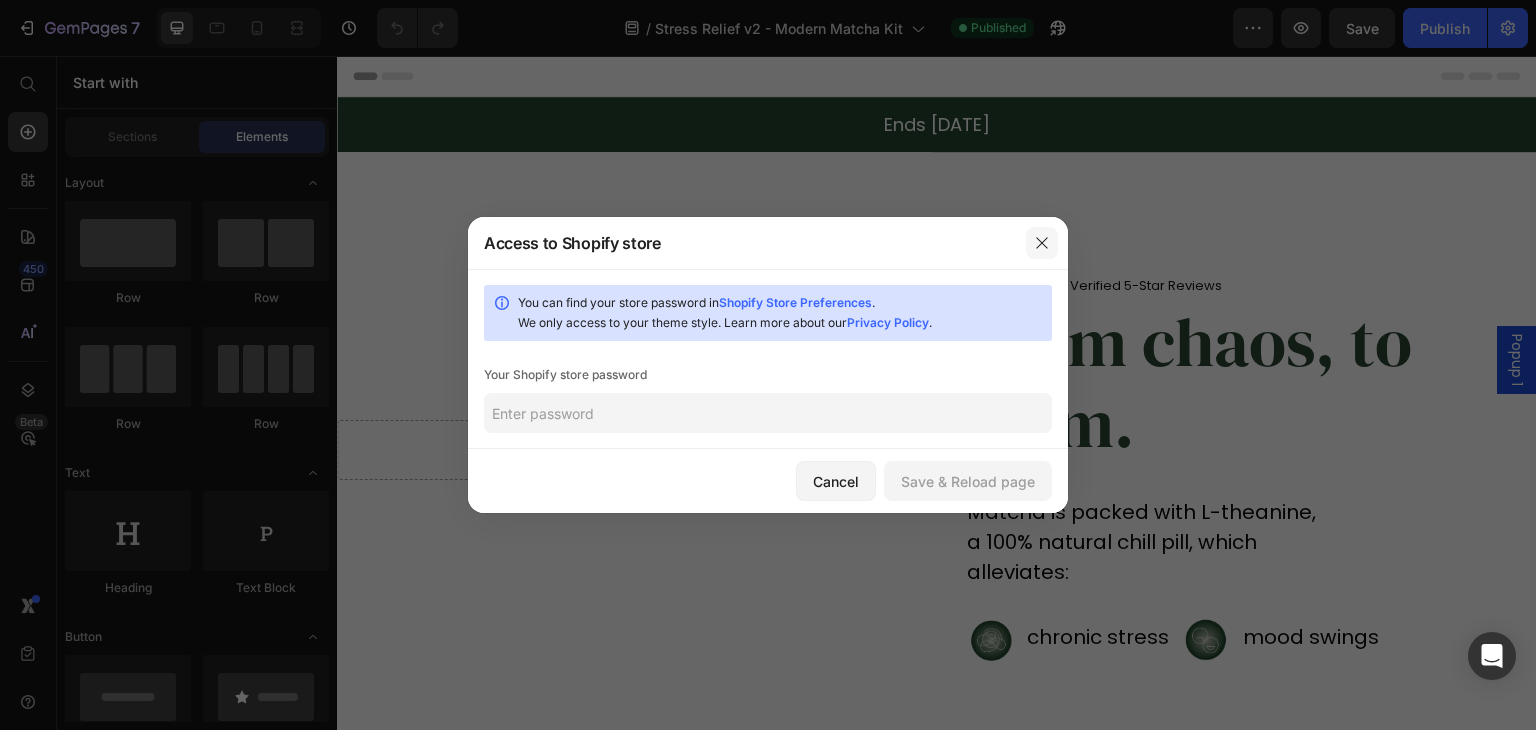 click 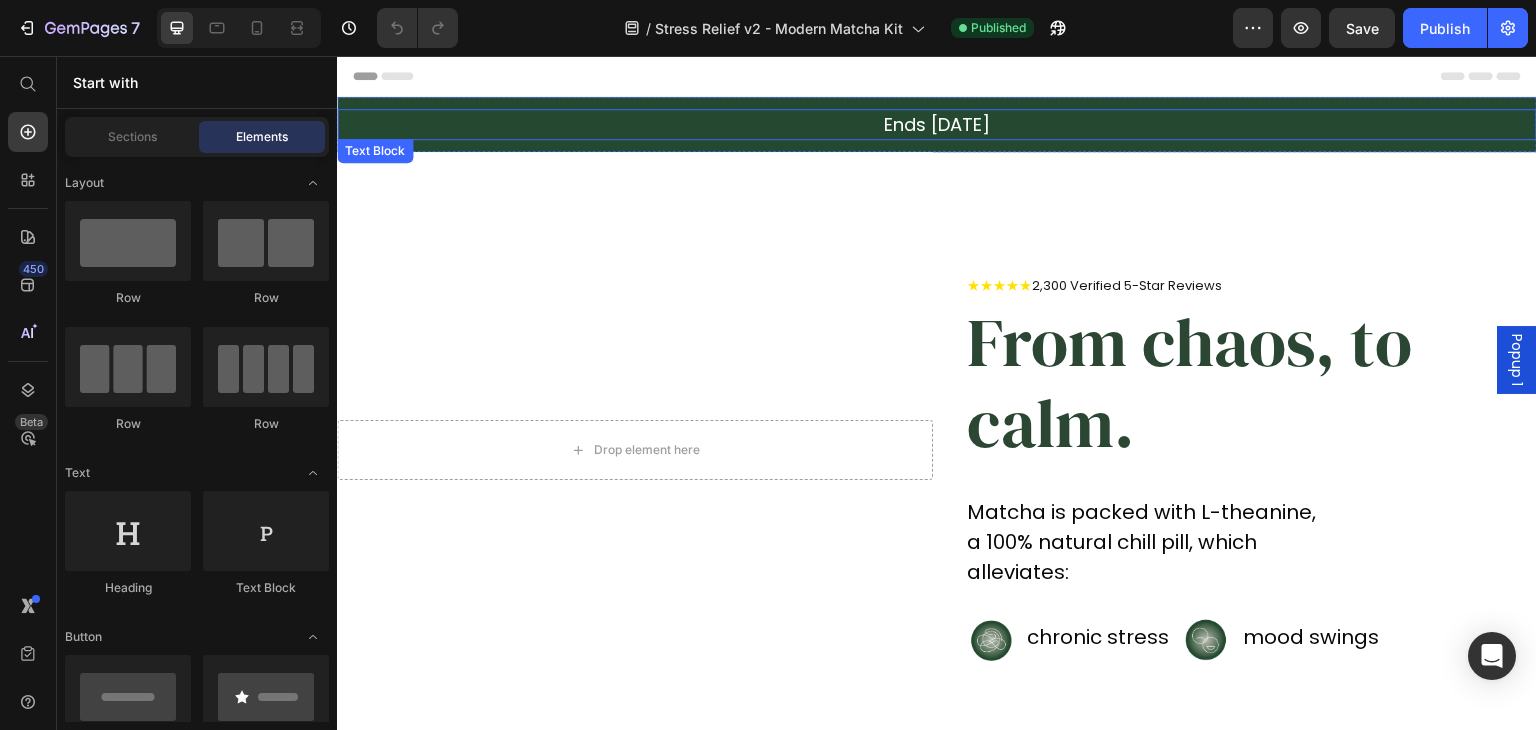 click on "Ends [DATE]" at bounding box center (937, 123) 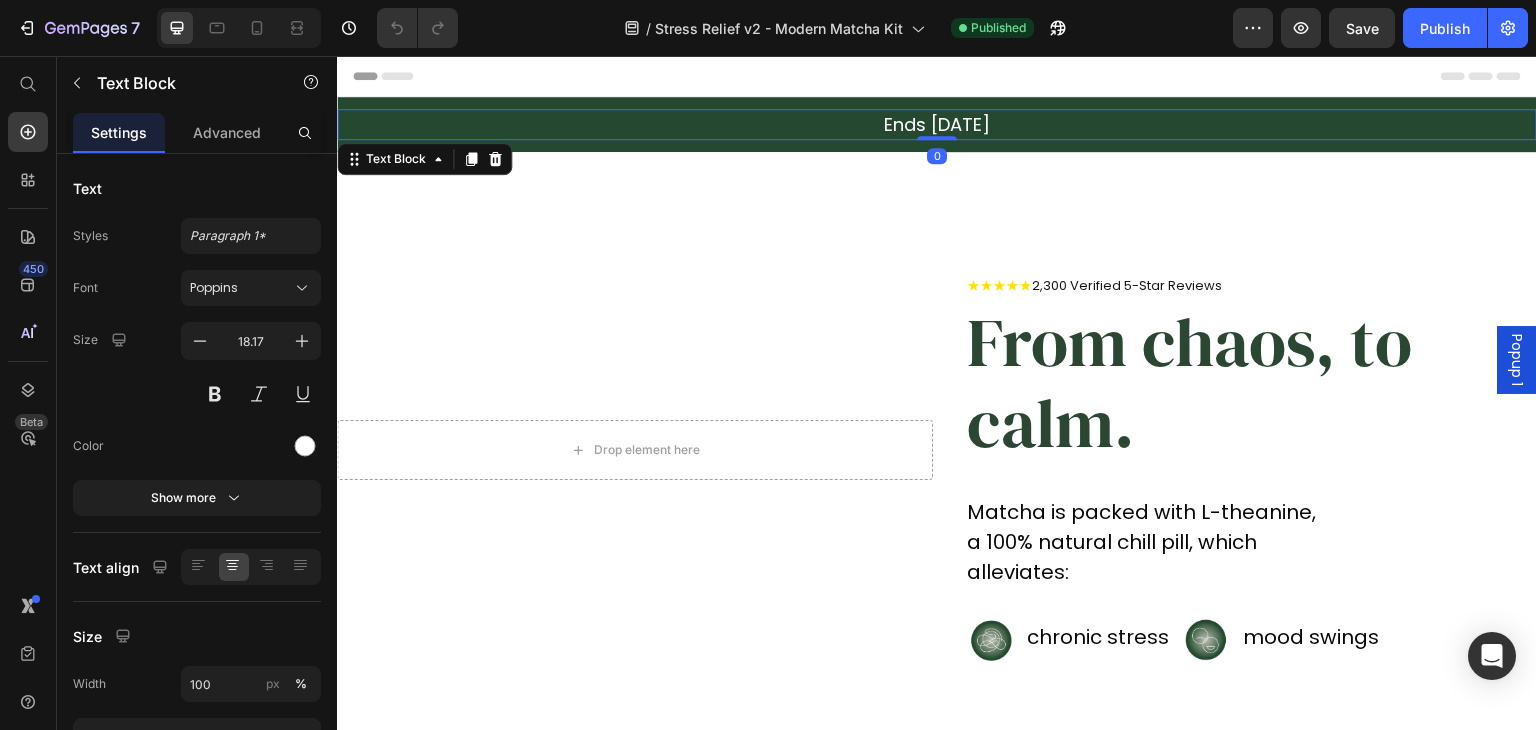 click on "Ends 13 Jul" at bounding box center [937, 123] 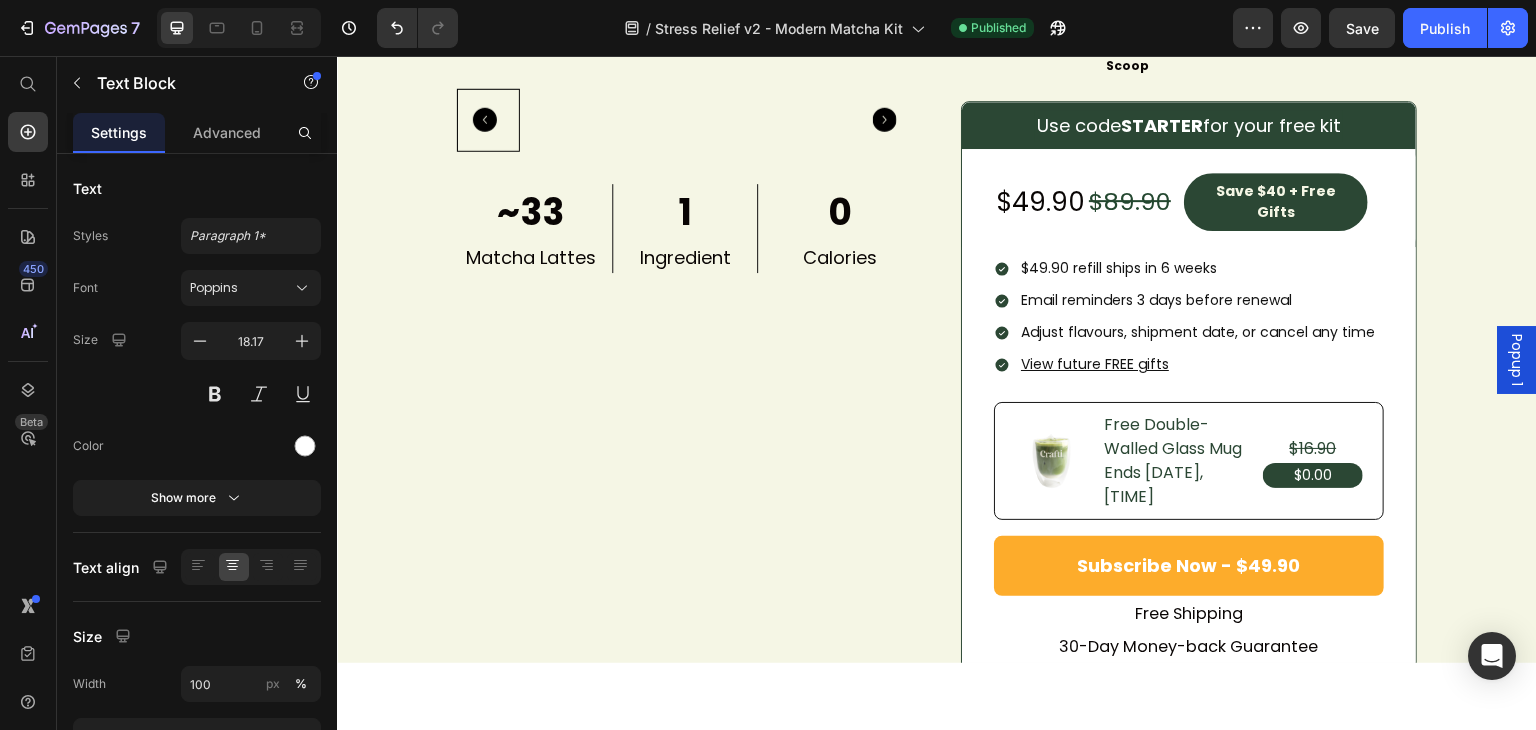 scroll, scrollTop: 1500, scrollLeft: 0, axis: vertical 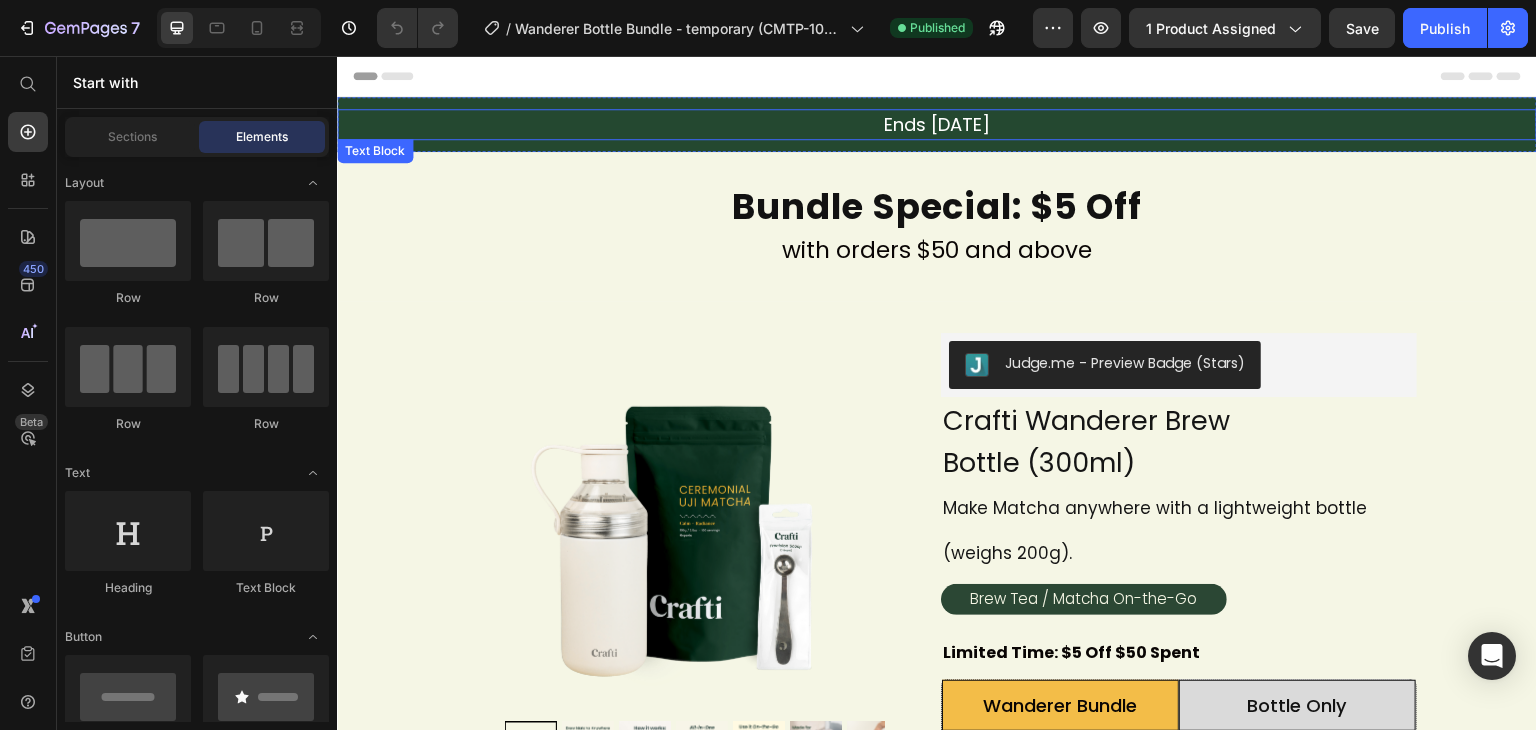 click on "Ends [DATE]" at bounding box center [937, 124] 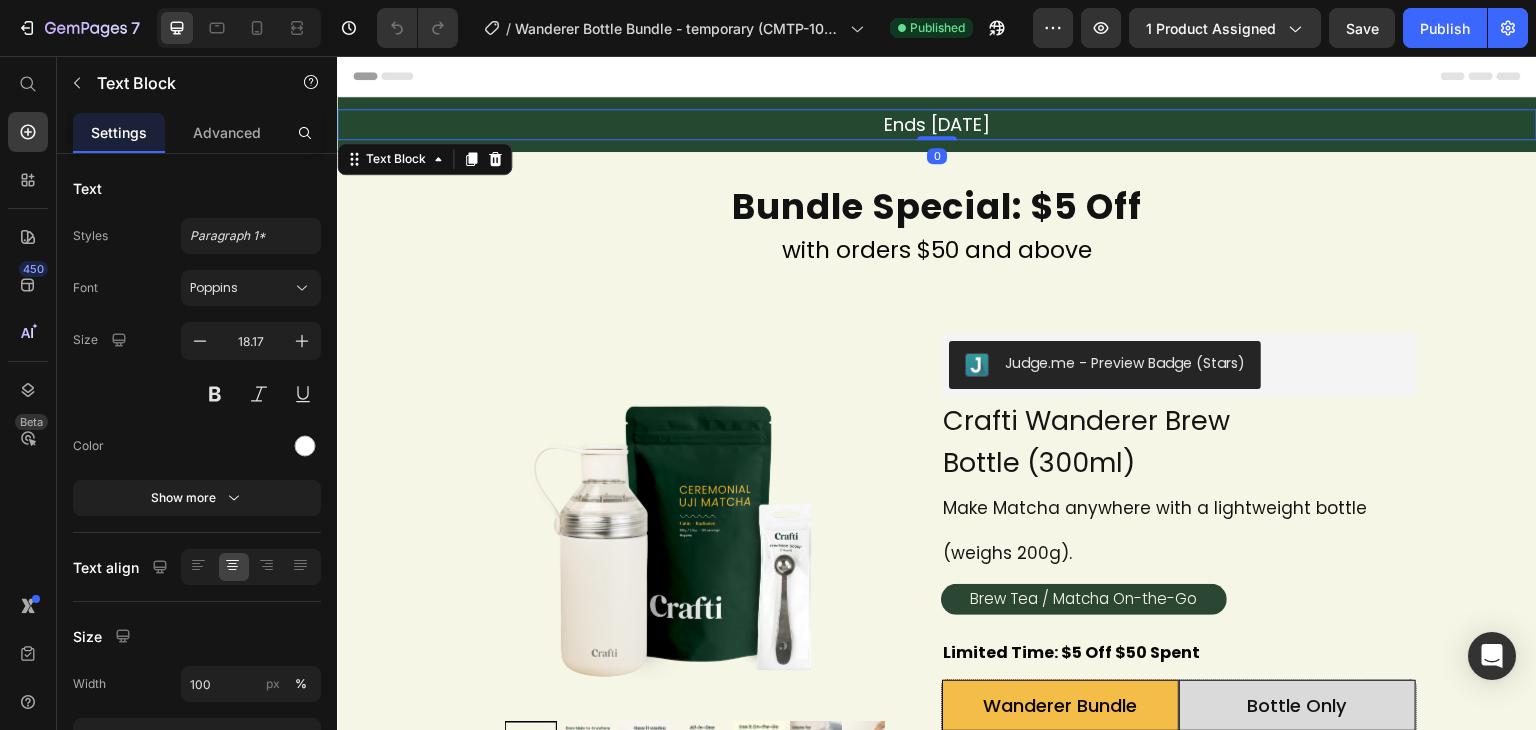 click on "Ends 13 Jul" at bounding box center [937, 124] 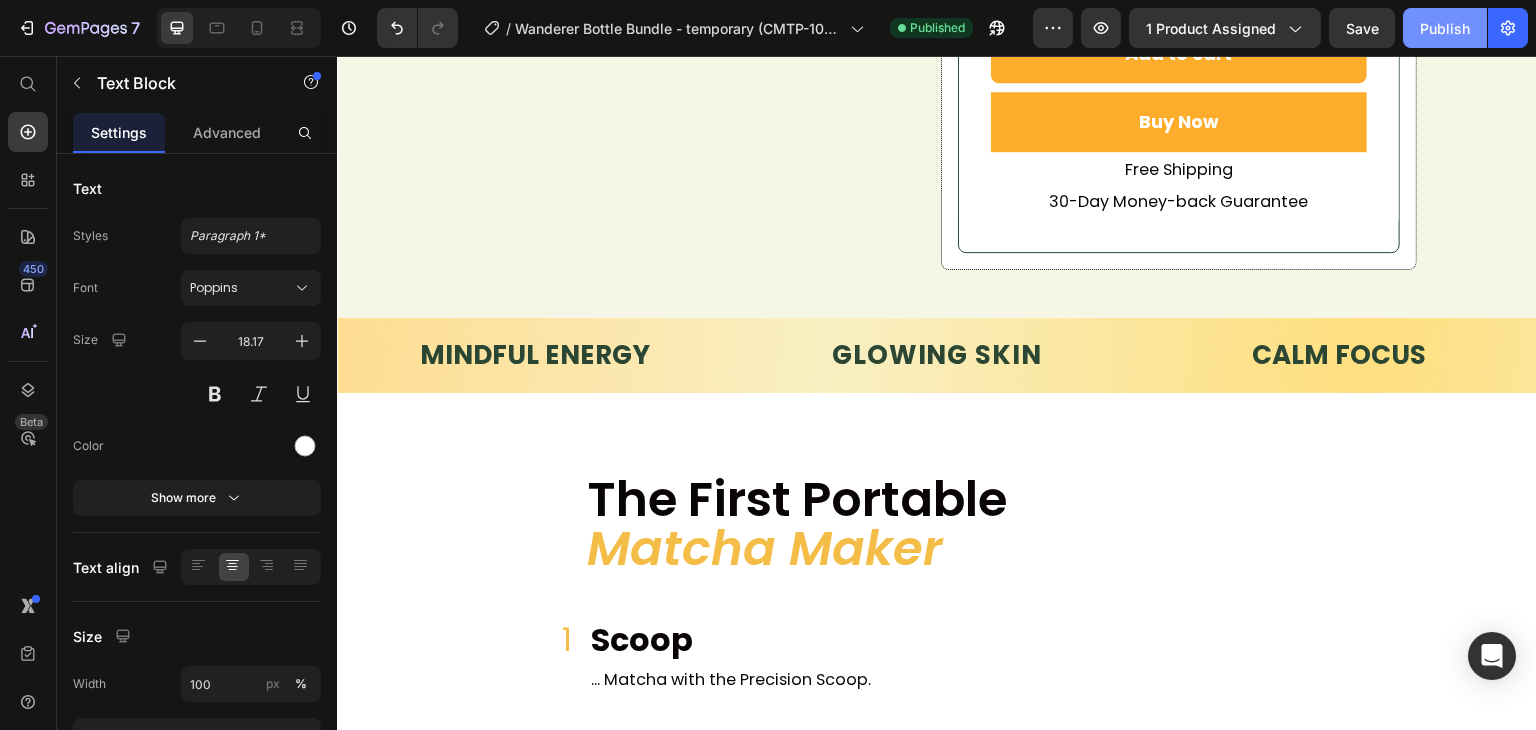 click on "Publish" at bounding box center [1445, 28] 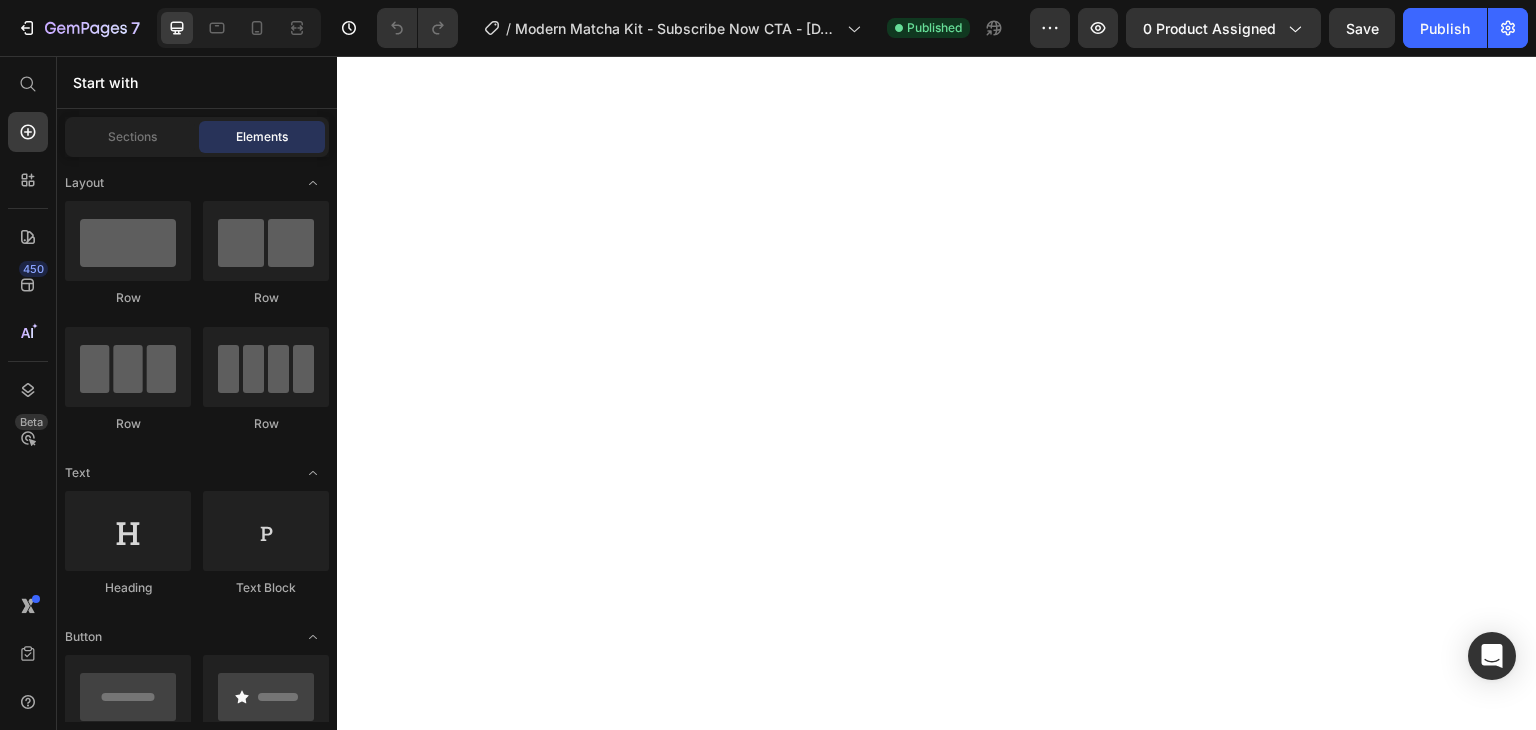scroll, scrollTop: 0, scrollLeft: 0, axis: both 